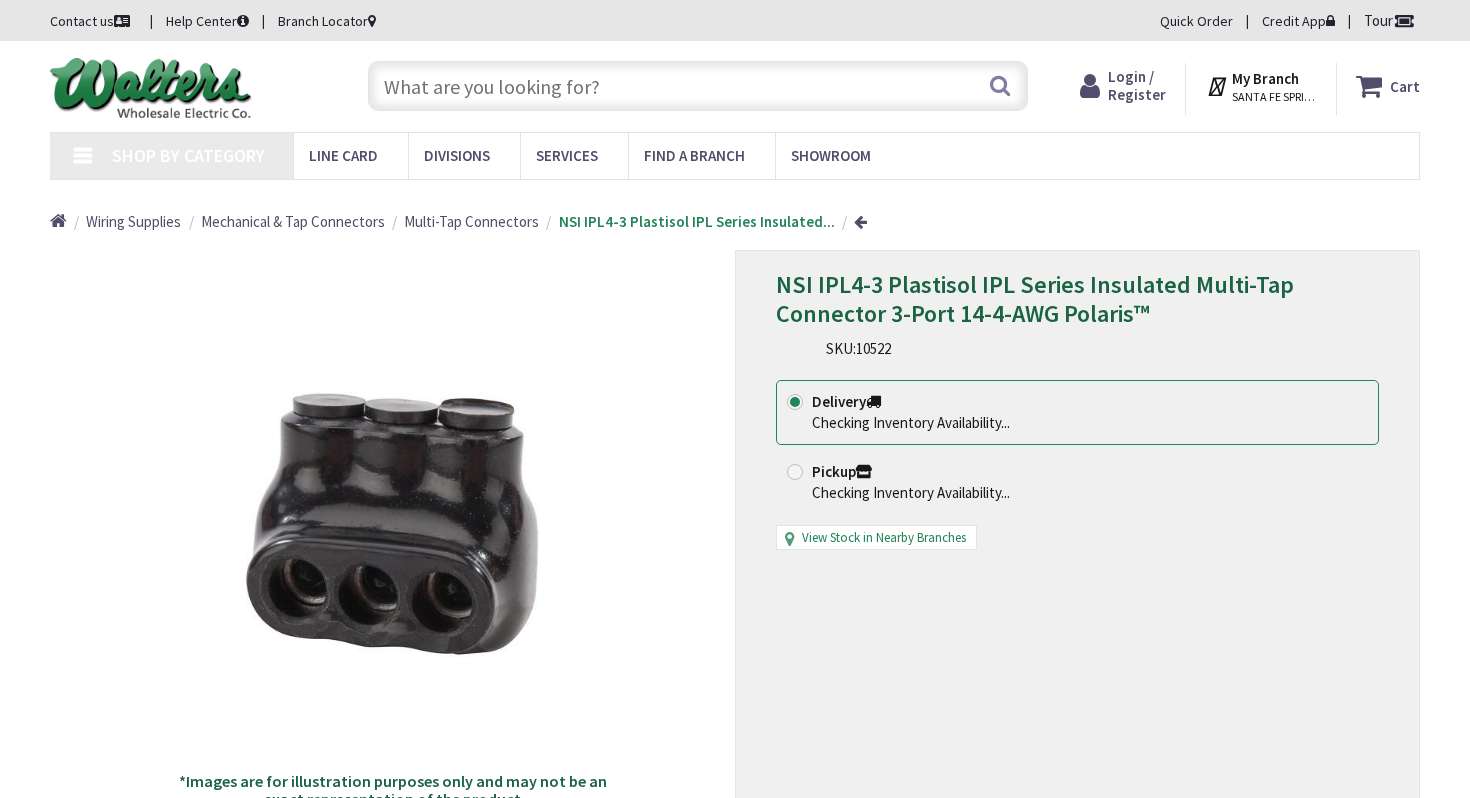 scroll, scrollTop: 0, scrollLeft: 0, axis: both 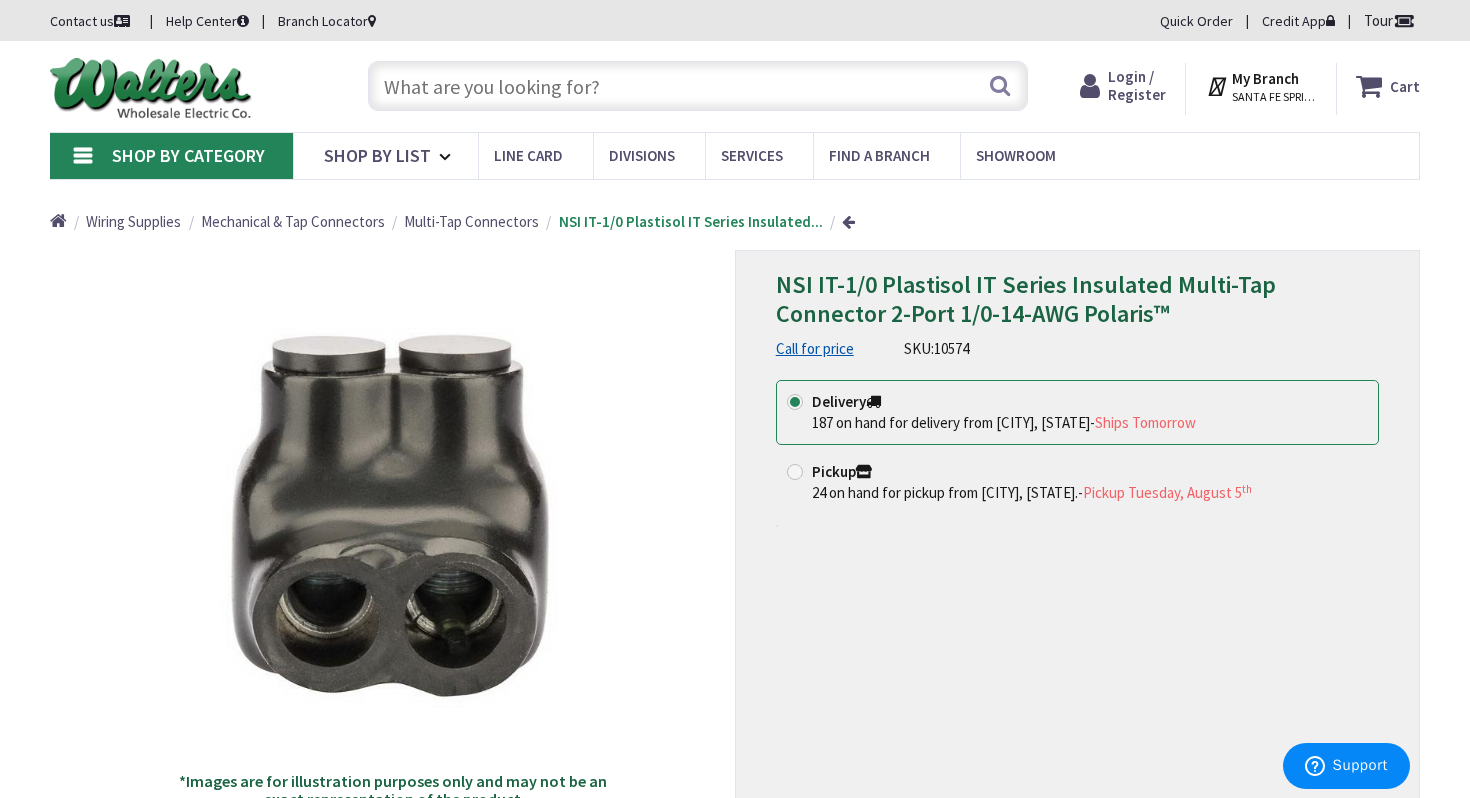 click at bounding box center (698, 86) 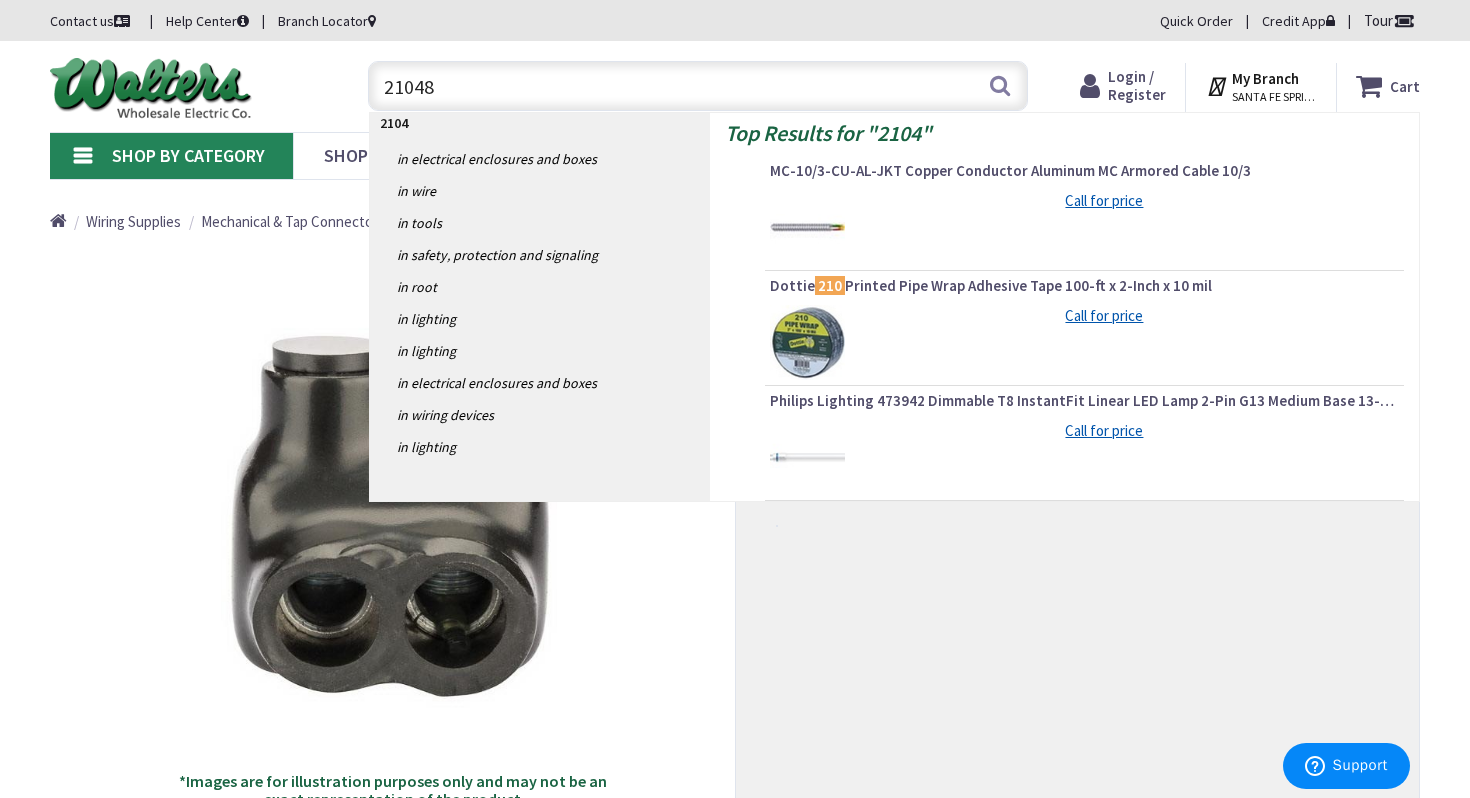 type on "210480" 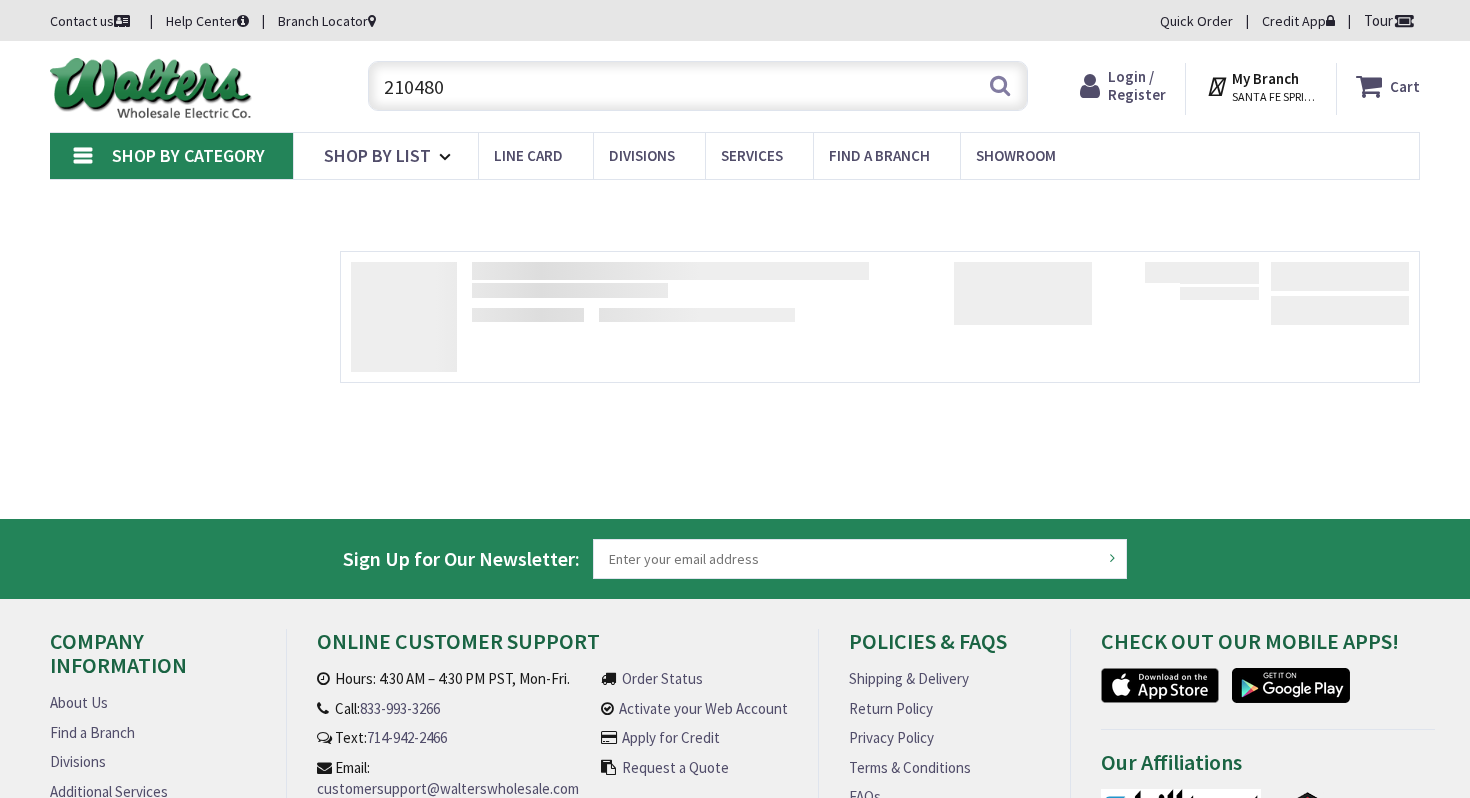 scroll, scrollTop: 0, scrollLeft: 0, axis: both 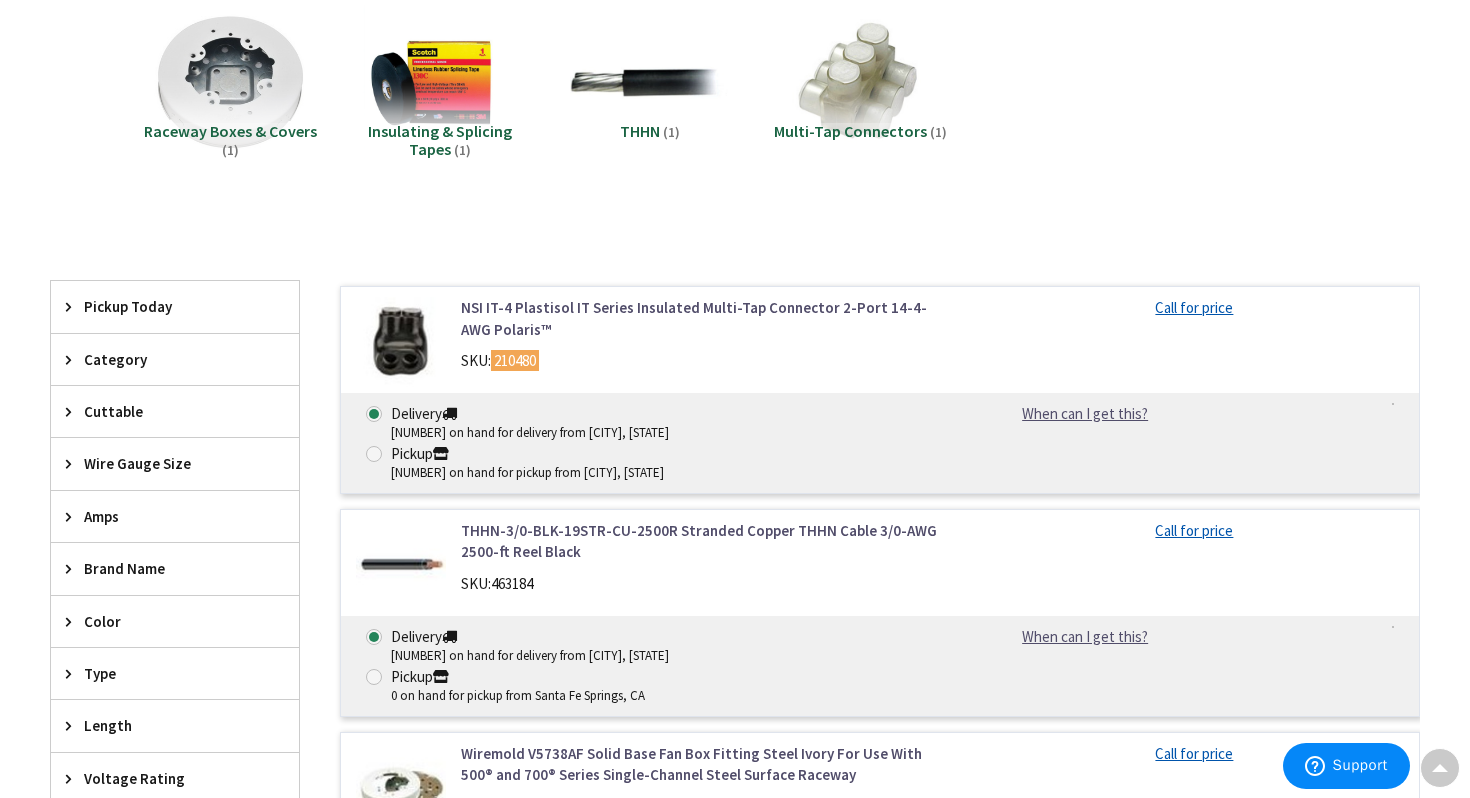 click on "NSI IT-4 Plastisol IT Series Insulated Multi-Tap Connector 2-Port 14-4-AWG Polaris™" at bounding box center (708, 318) 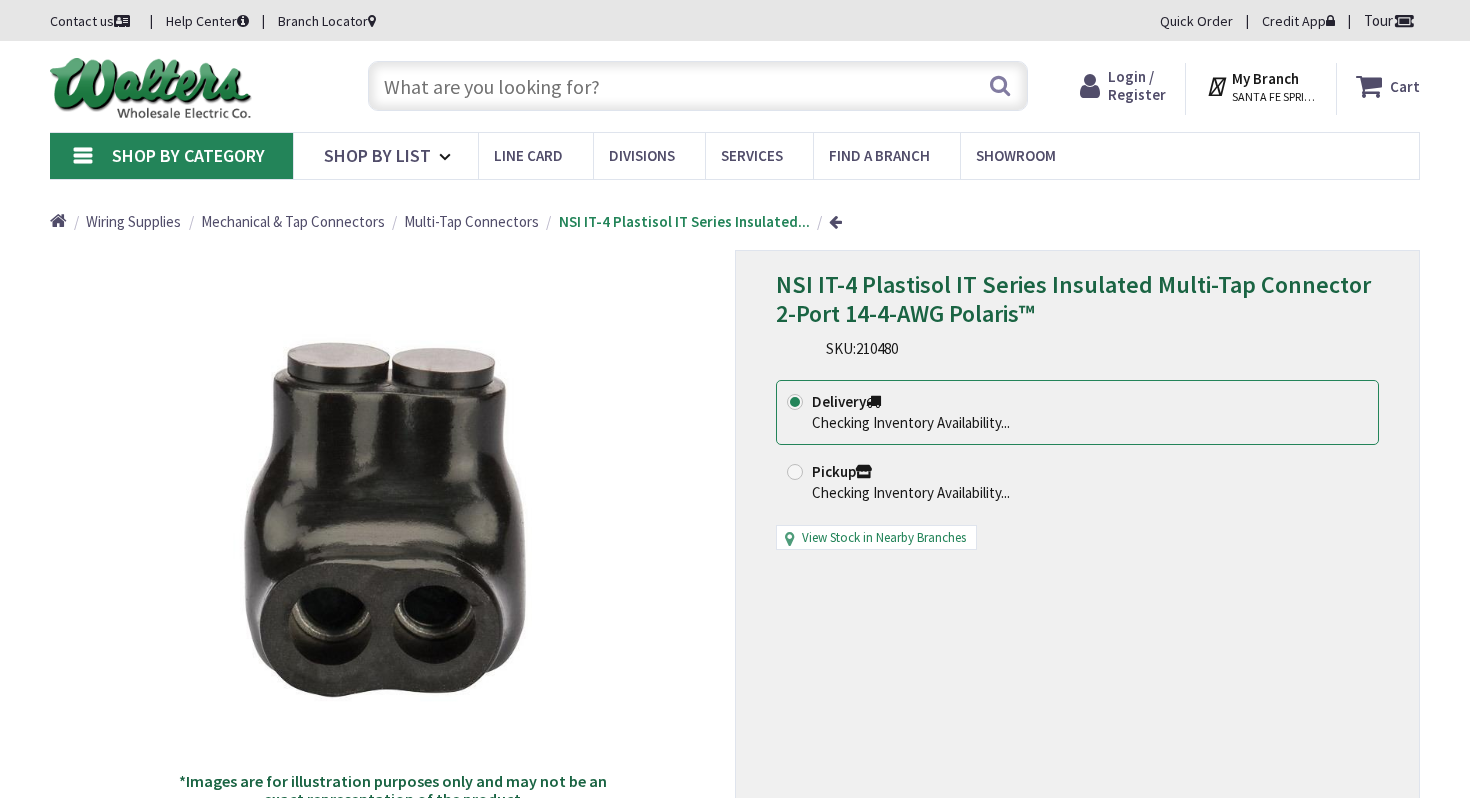 scroll, scrollTop: 0, scrollLeft: 0, axis: both 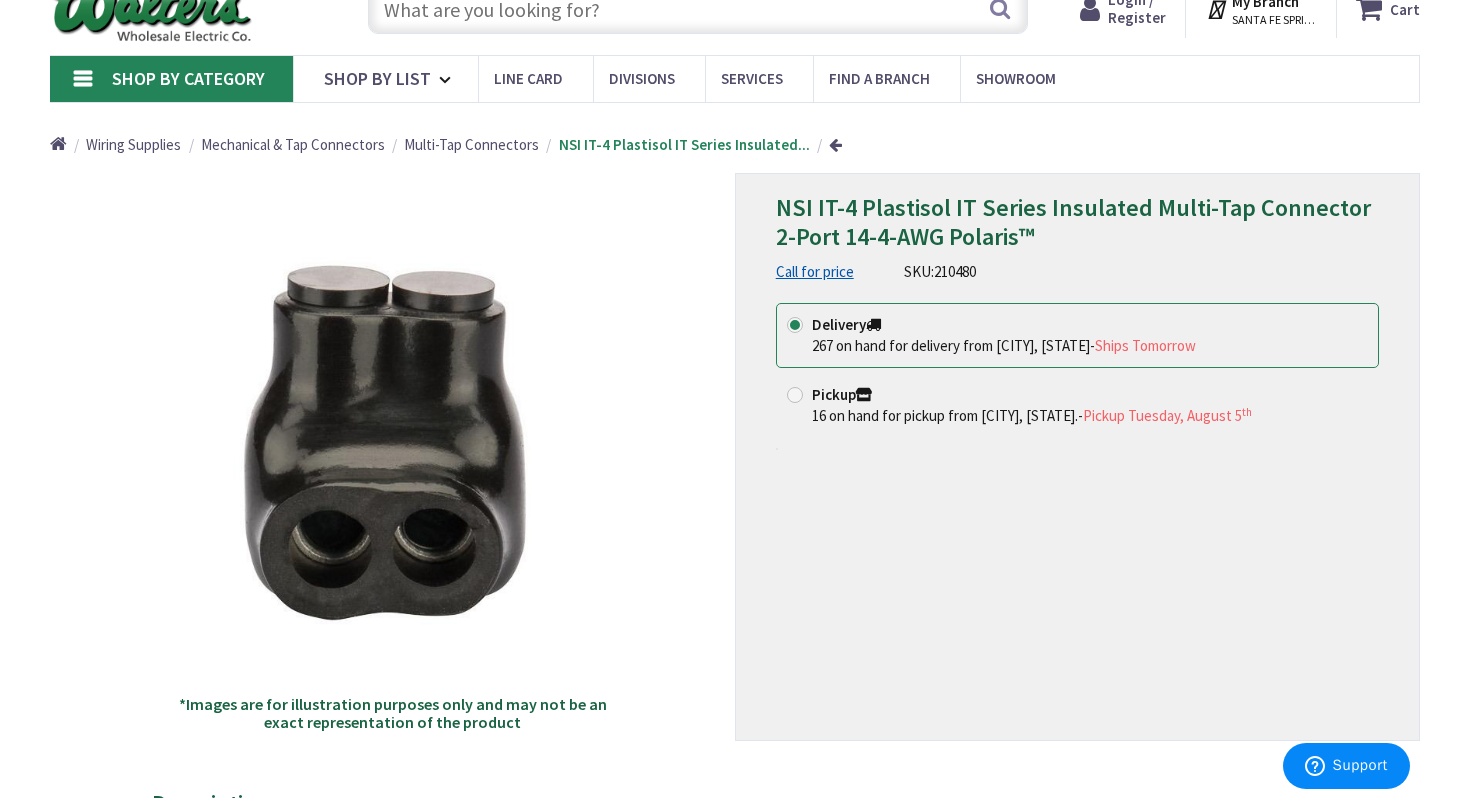 click on "16 on hand for pickup from [CITY], [STATE]." at bounding box center [945, 415] 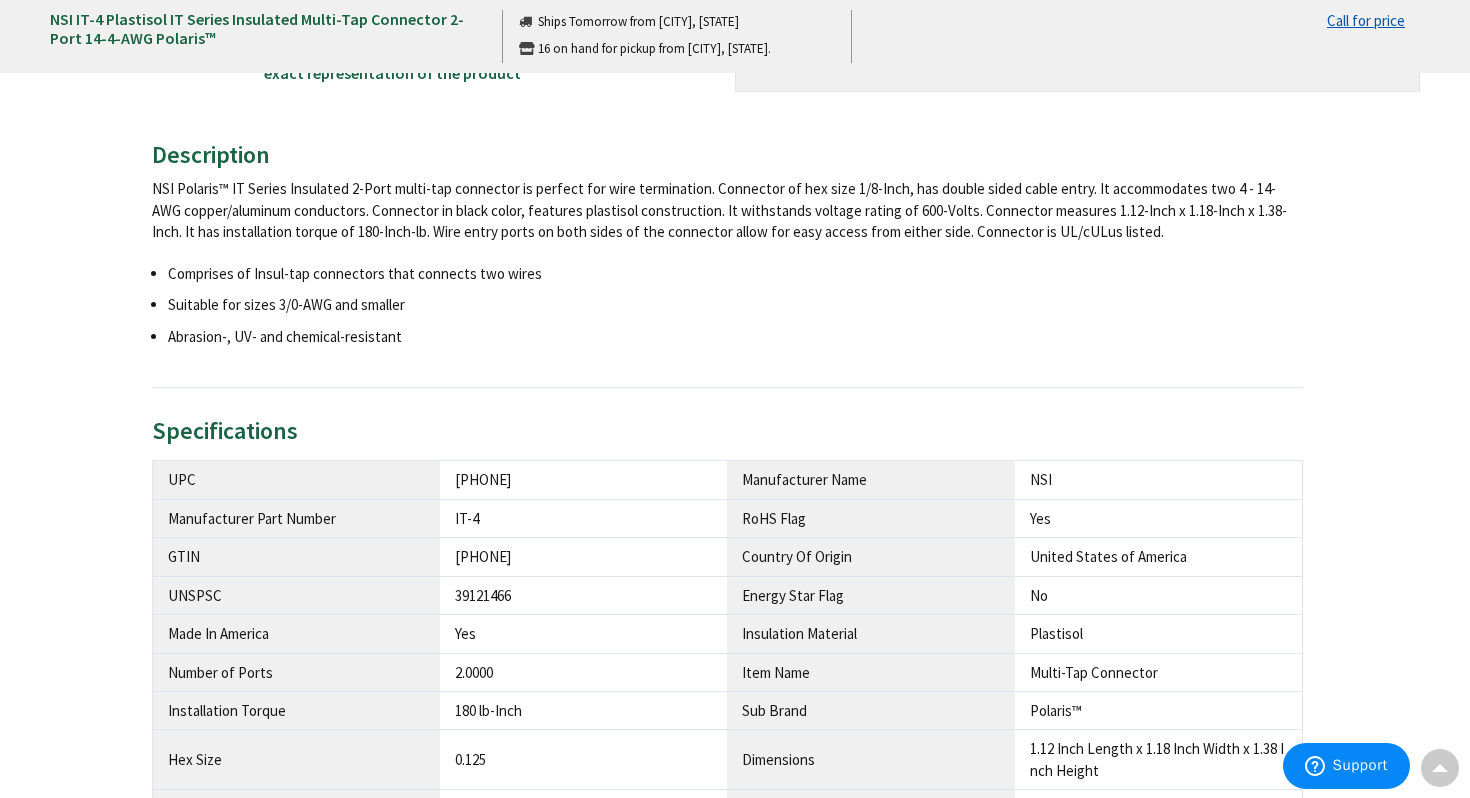 scroll, scrollTop: 0, scrollLeft: 0, axis: both 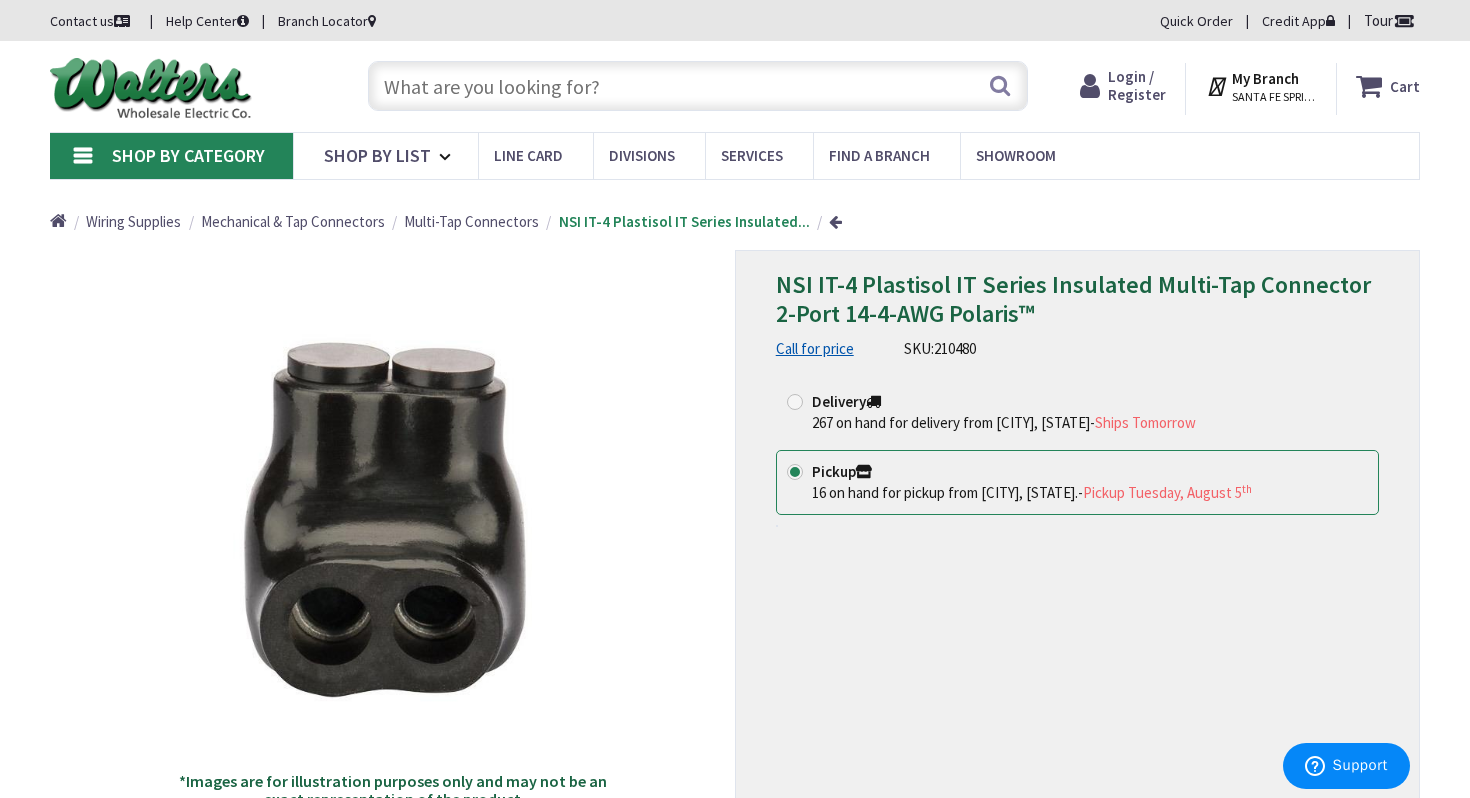 click on "16 on hand for pickup from [CITY], [STATE]." at bounding box center (945, 492) 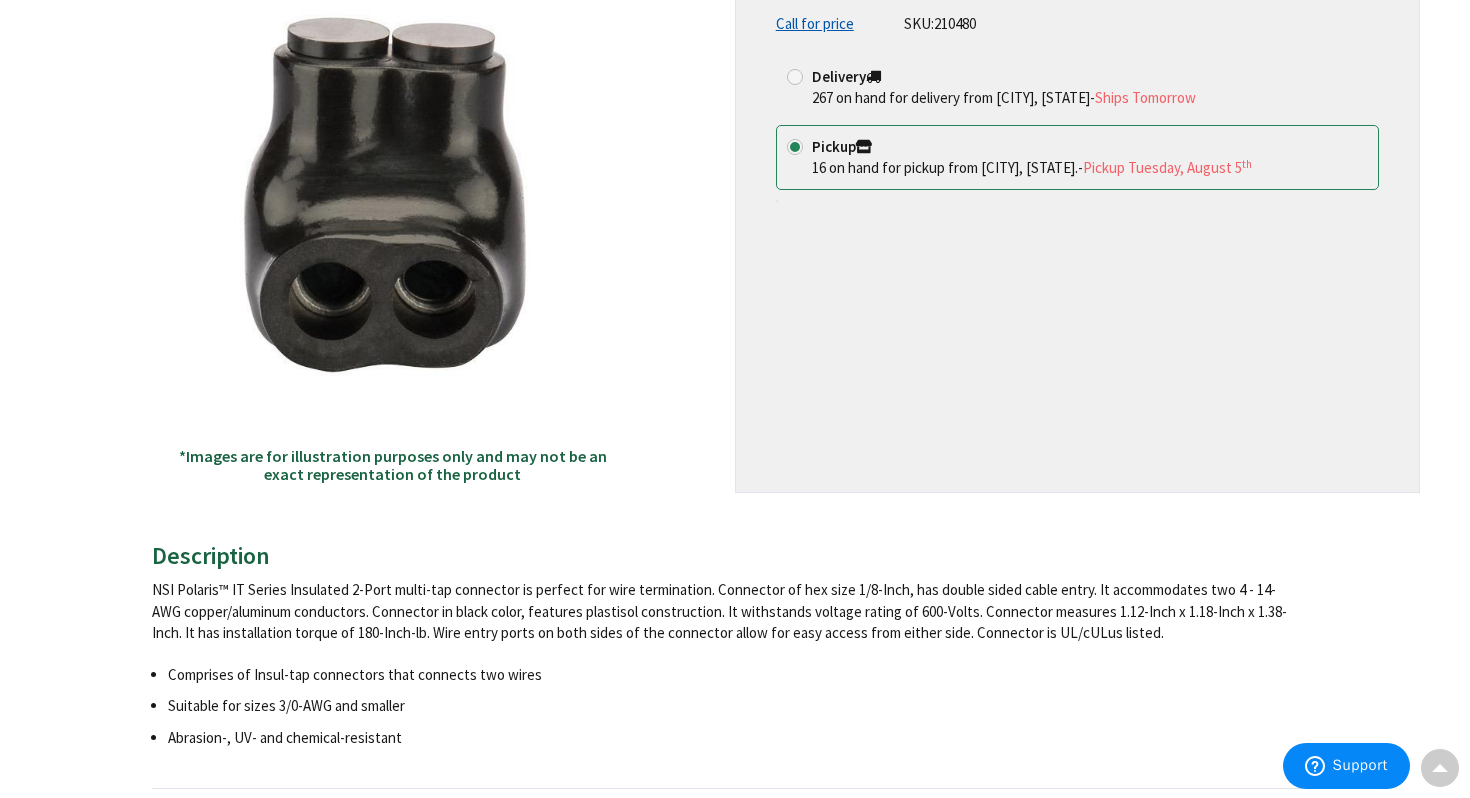 scroll, scrollTop: 0, scrollLeft: 0, axis: both 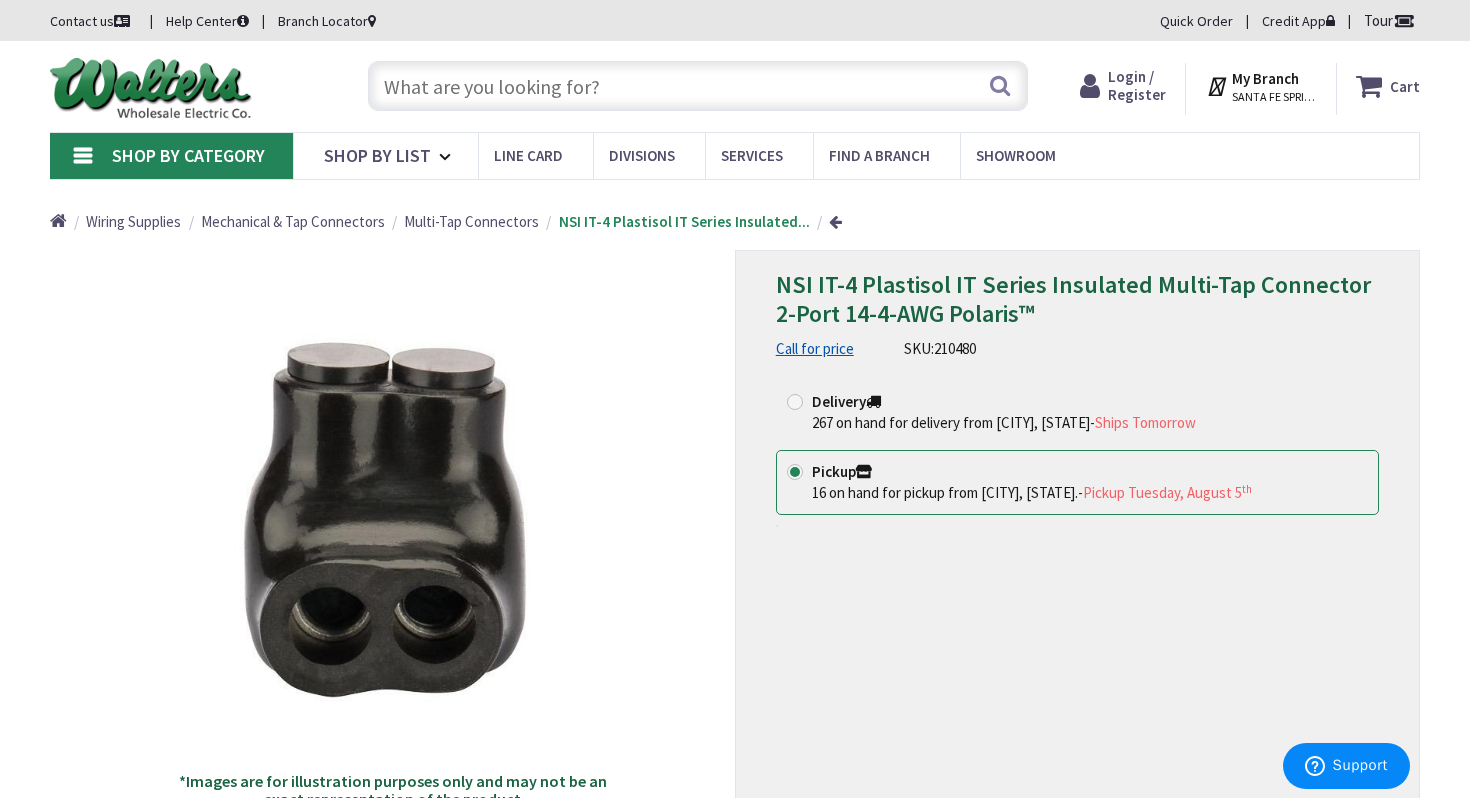 click on "SKU:                 210480" at bounding box center [940, 348] 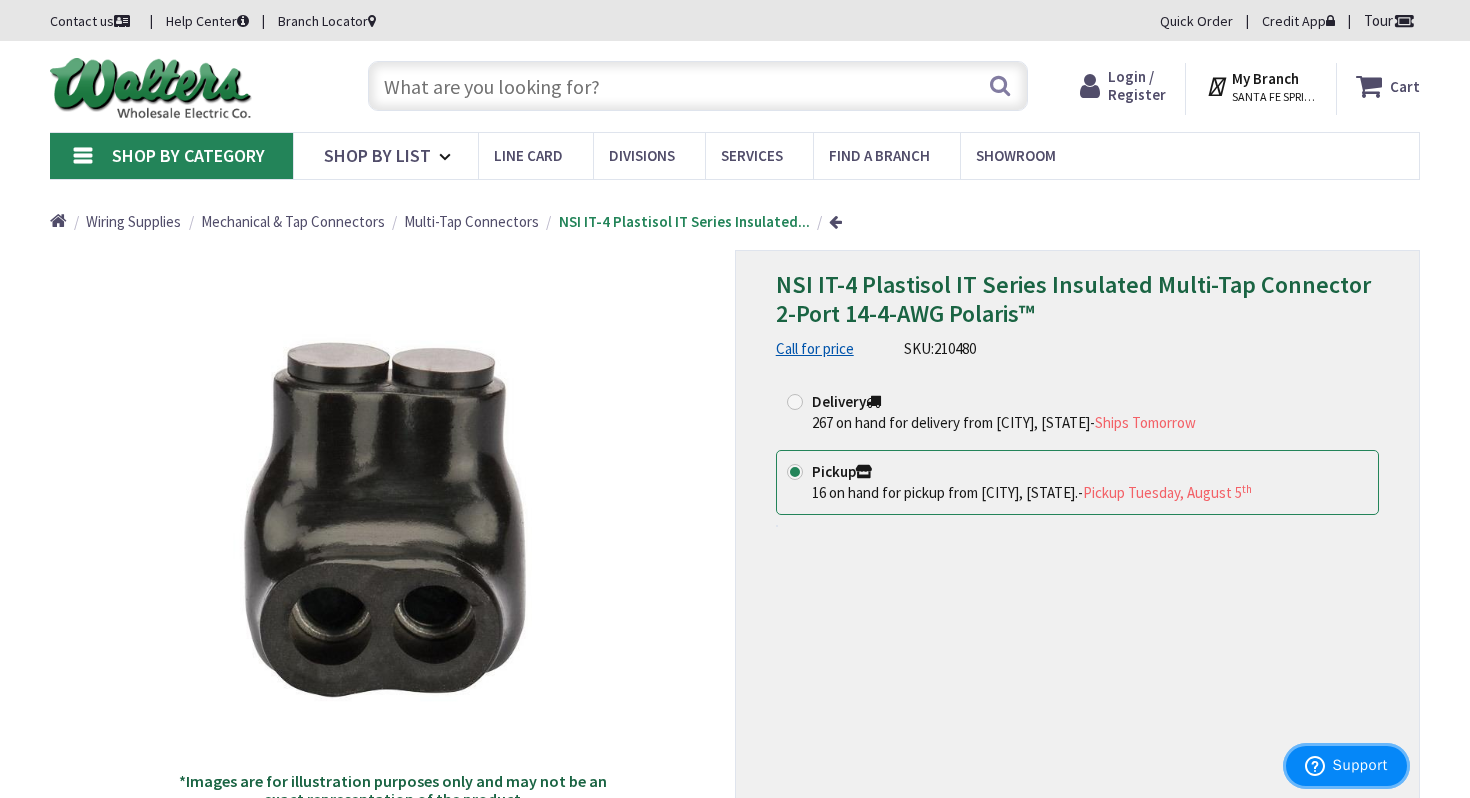 click on "Support" at bounding box center [1346, 766] 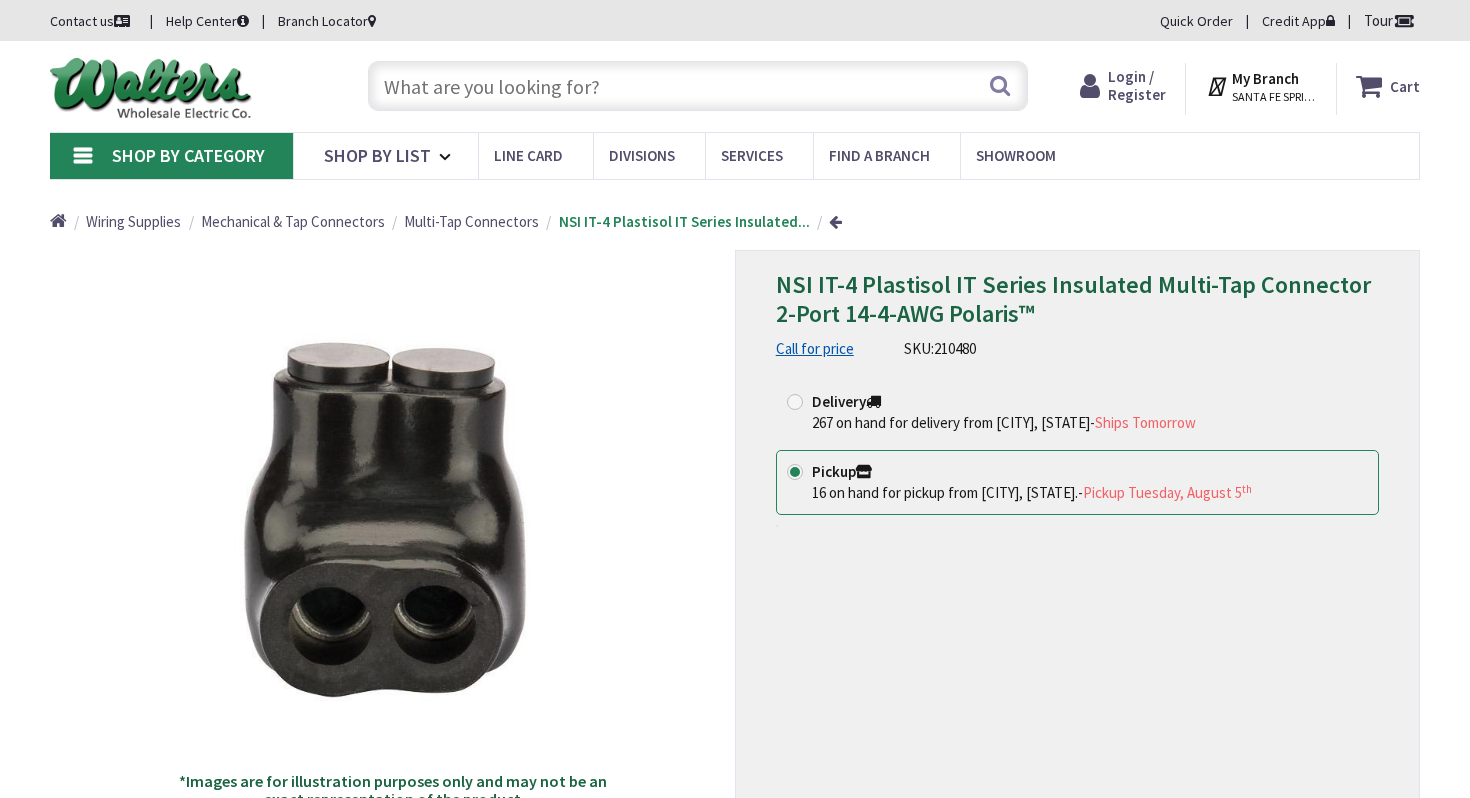 scroll, scrollTop: 0, scrollLeft: 0, axis: both 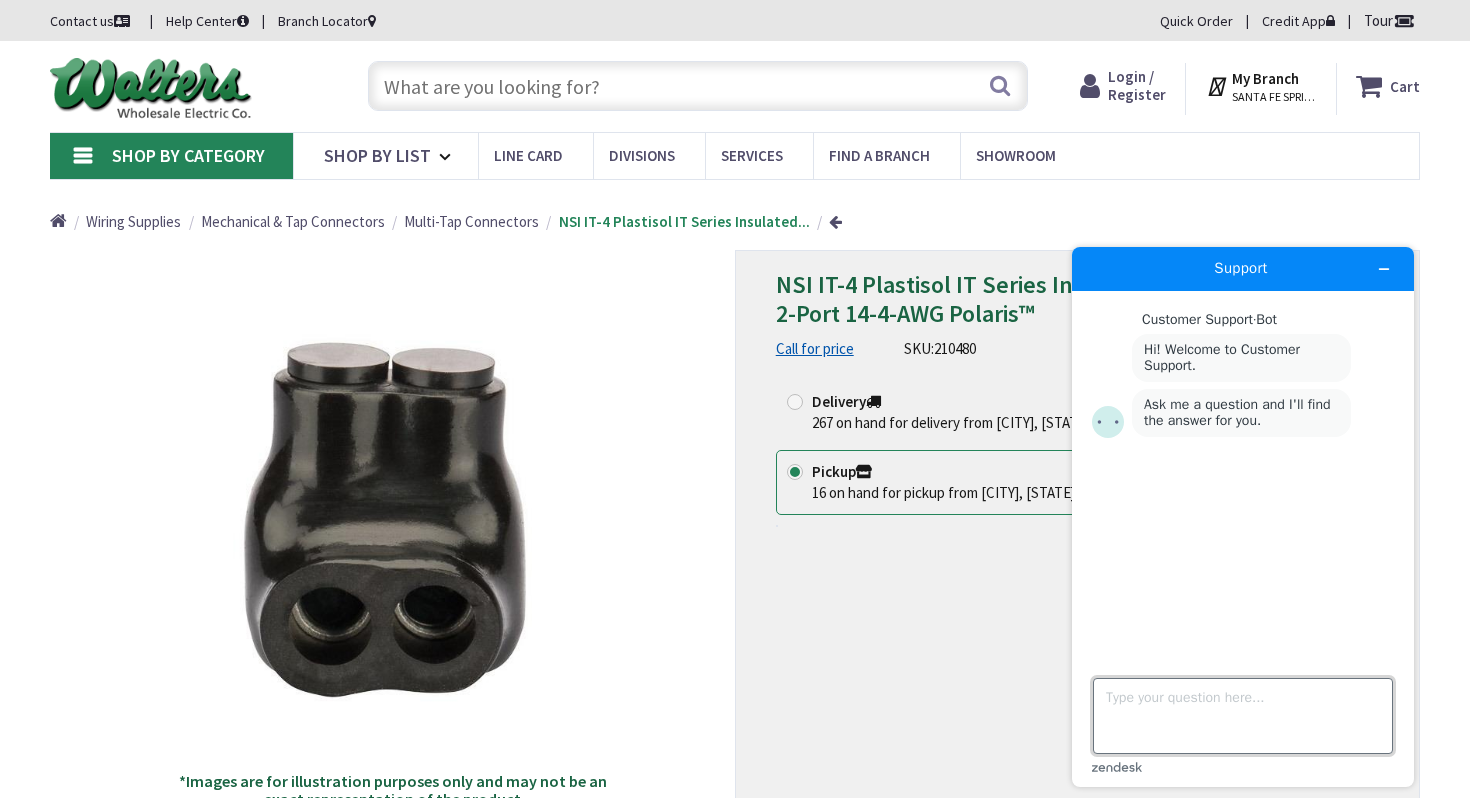 click on "Type your question here..." at bounding box center (1243, 716) 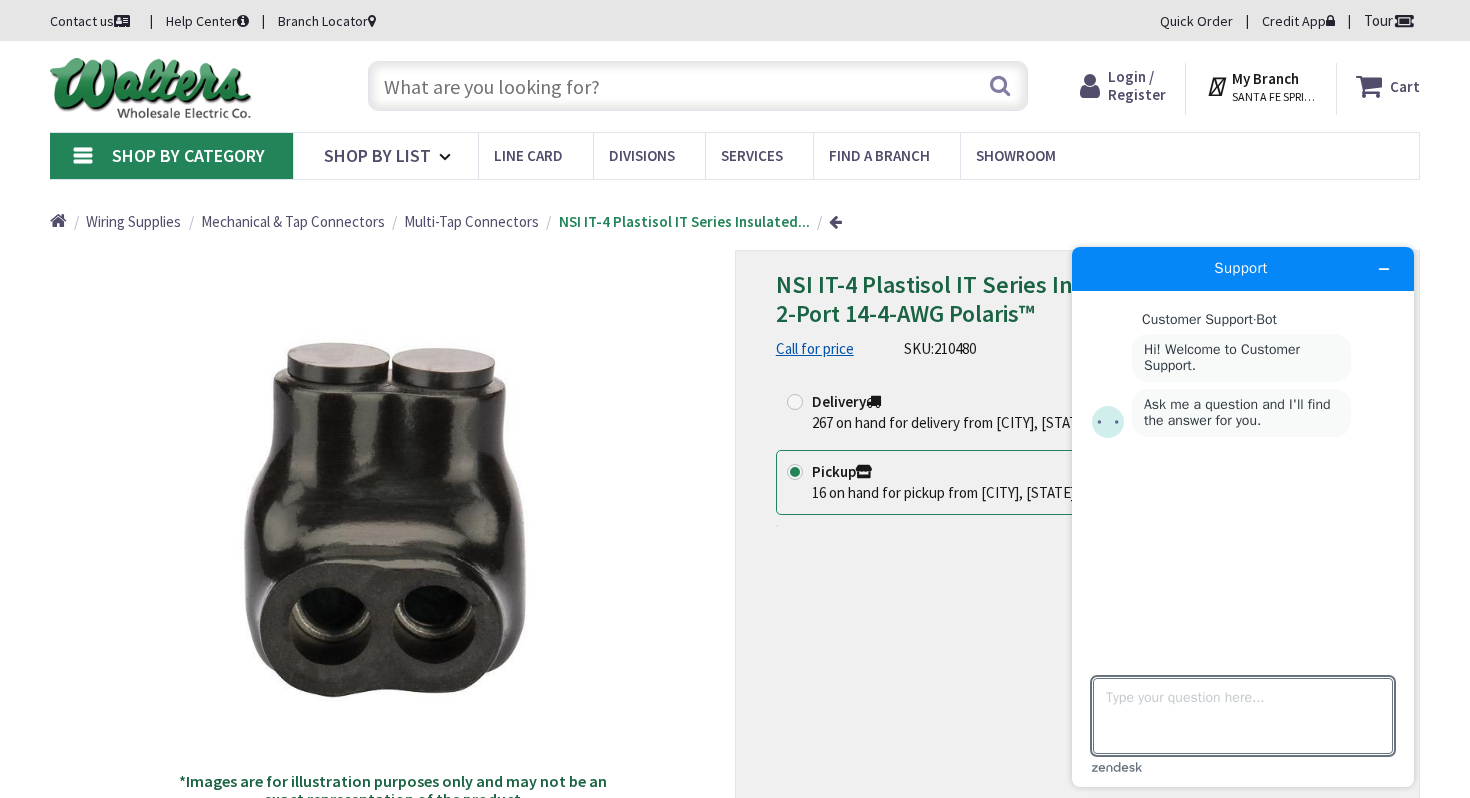 click on "NSI IT-4 Plastisol IT Series Insulated Multi-Tap Connector 2-Port 14-4-AWG Polaris™" at bounding box center [1073, 299] 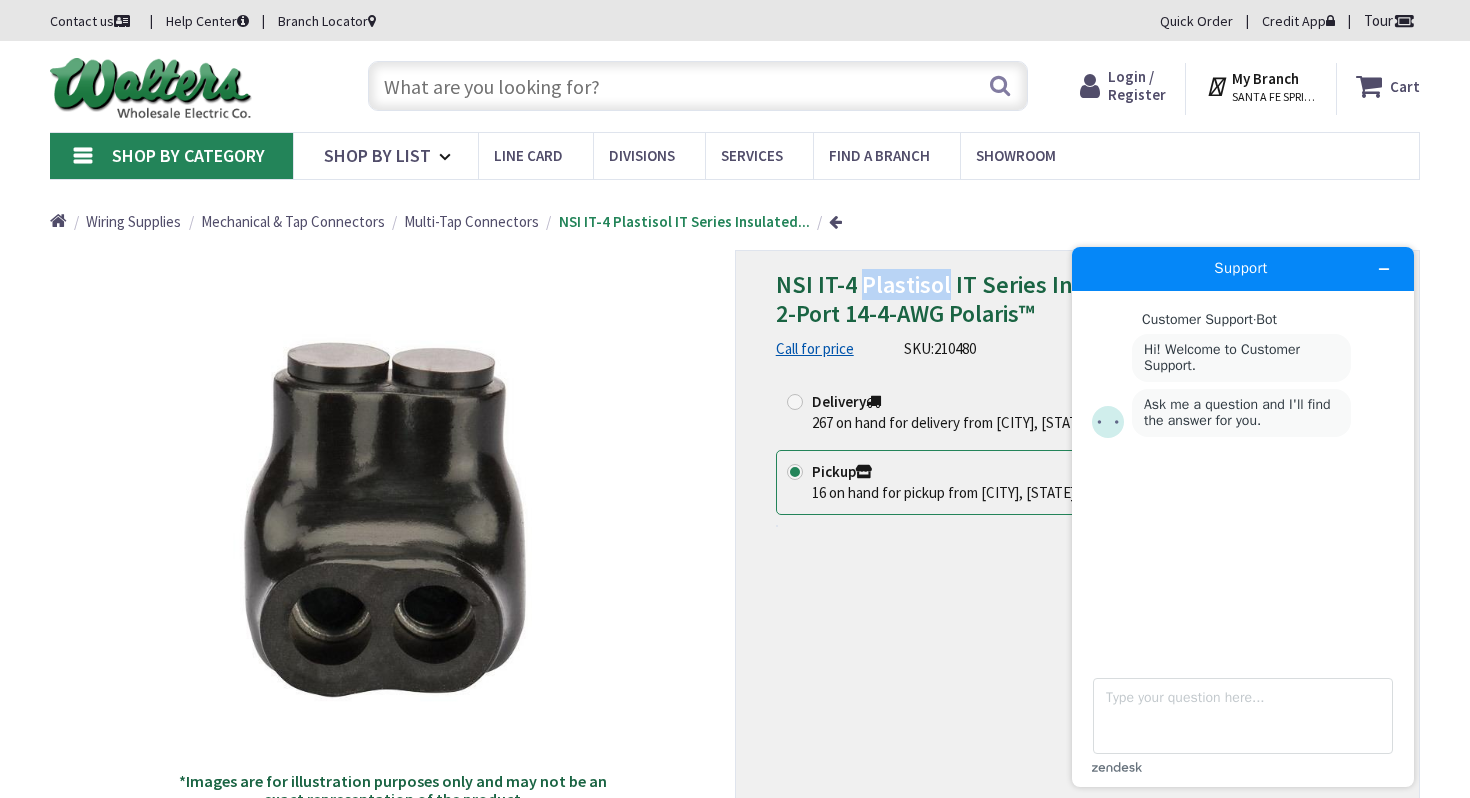 click on "NSI IT-4 Plastisol IT Series Insulated Multi-Tap Connector 2-Port 14-4-AWG Polaris™" at bounding box center (1073, 299) 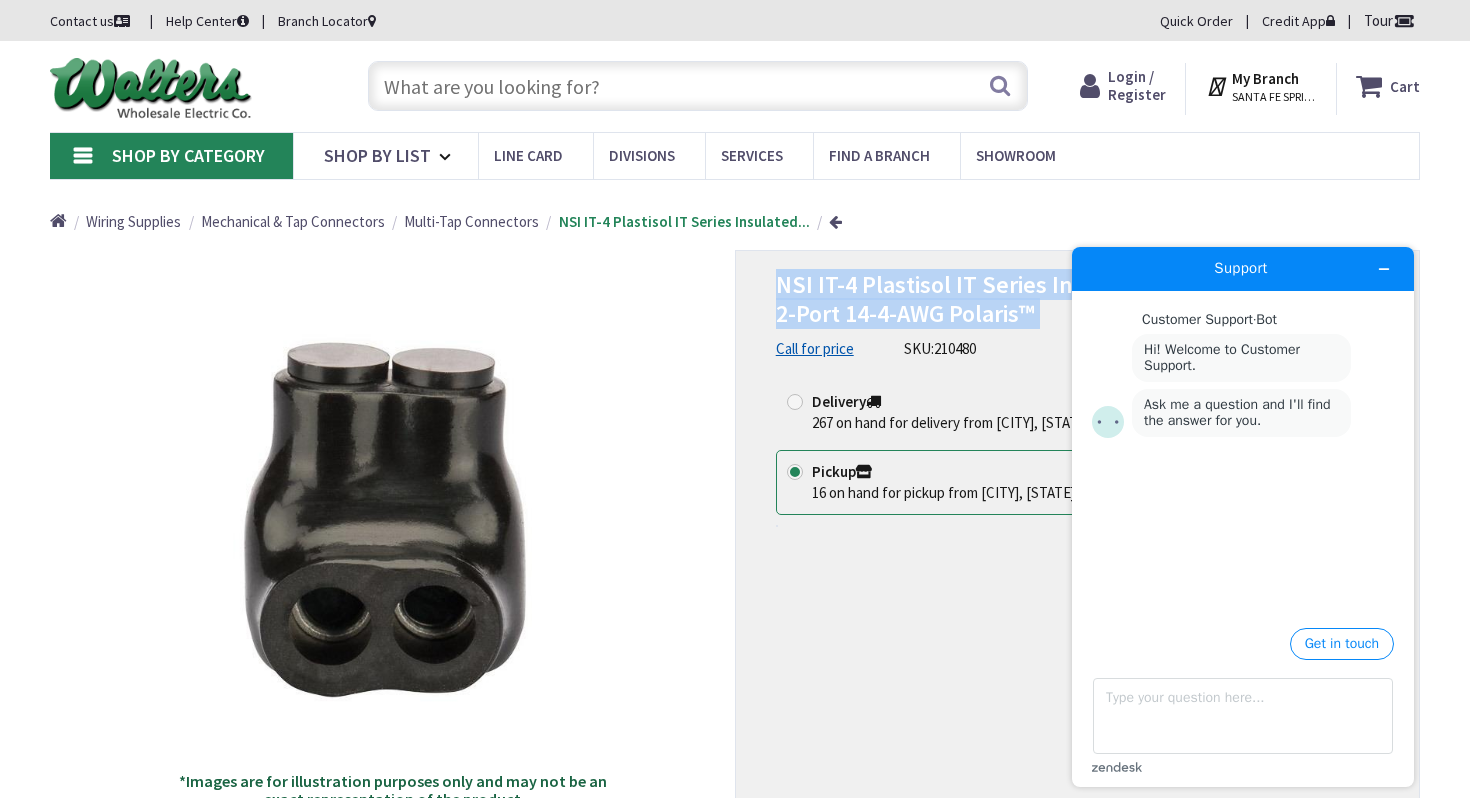click on "NSI IT-4 Plastisol IT Series Insulated Multi-Tap Connector 2-Port 14-4-AWG Polaris™" at bounding box center (1073, 299) 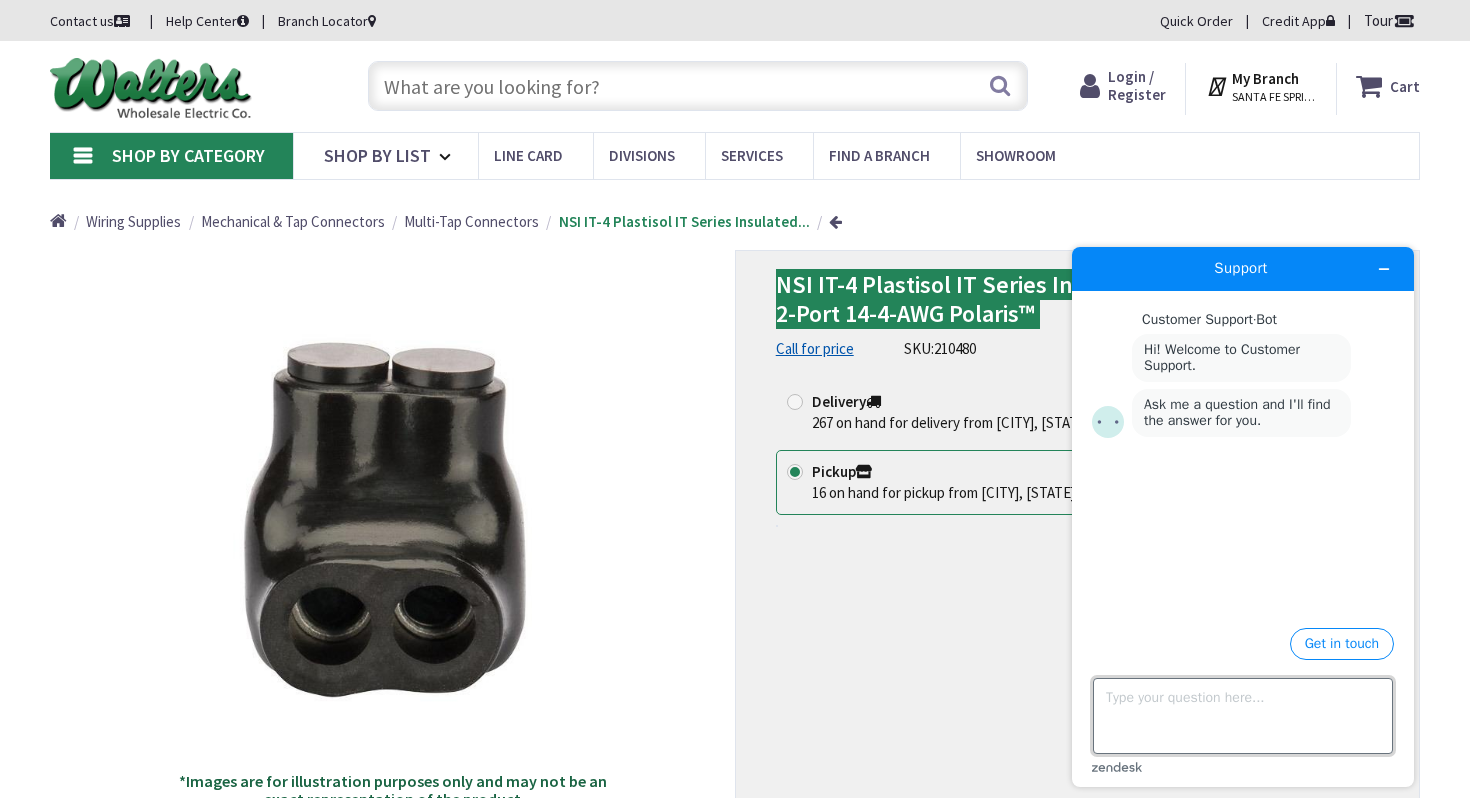 click on "Type your question here..." at bounding box center (1243, 716) 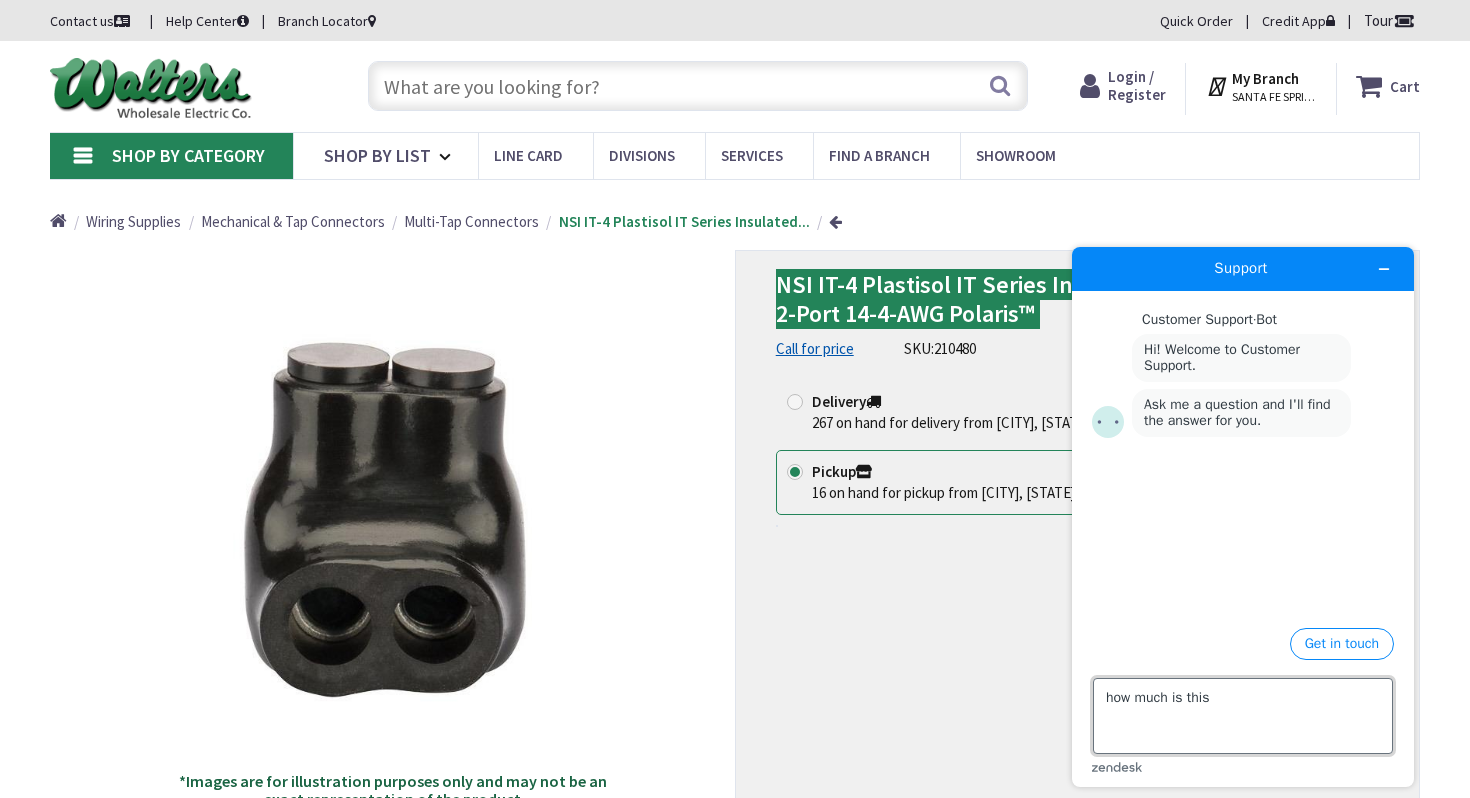 paste on "NSI IT-4 Plastisol IT Series Insulated Multi-Tap Connector 2-Port 14-4-AWG Polaris™" 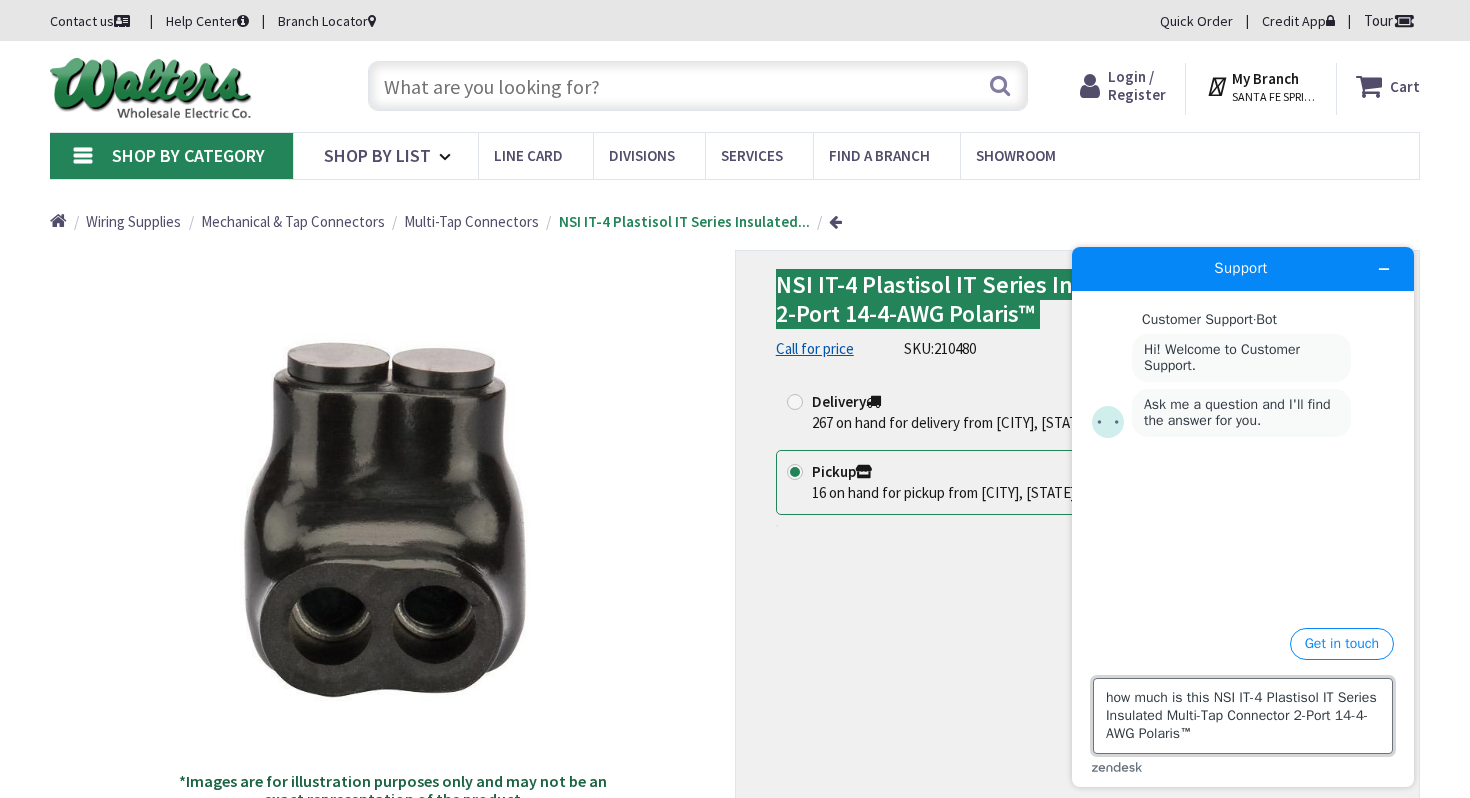 scroll, scrollTop: 7, scrollLeft: 0, axis: vertical 